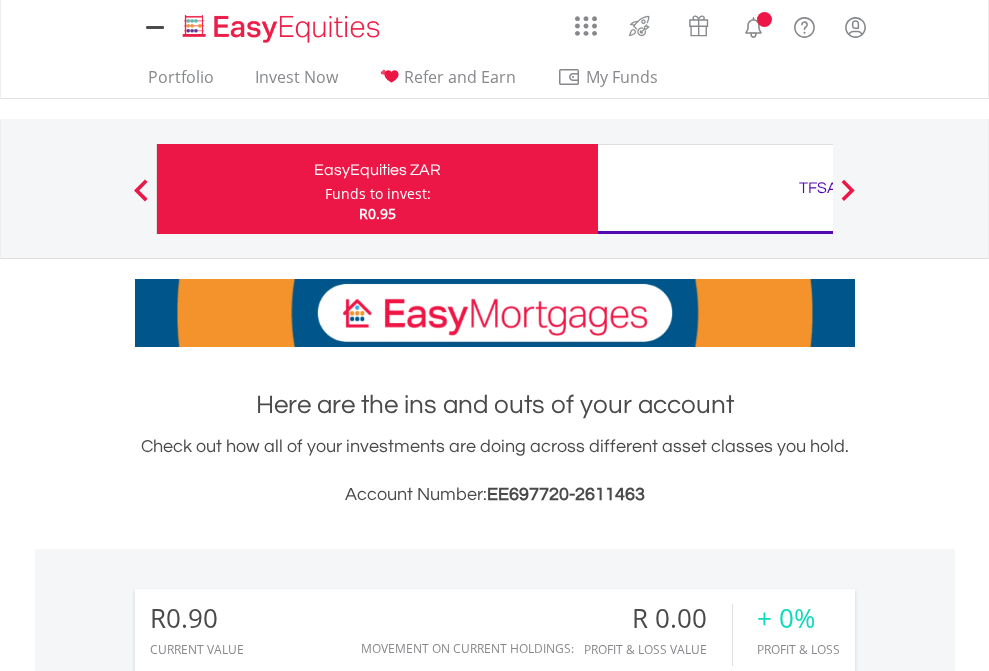scroll, scrollTop: 0, scrollLeft: 0, axis: both 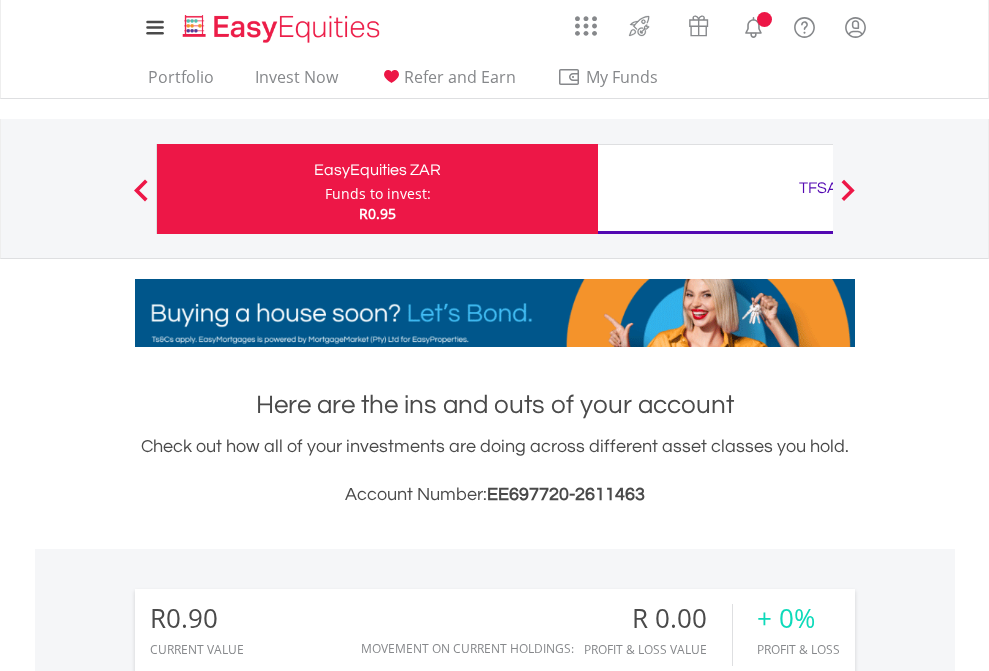 click on "Funds to invest:" at bounding box center (378, 194) 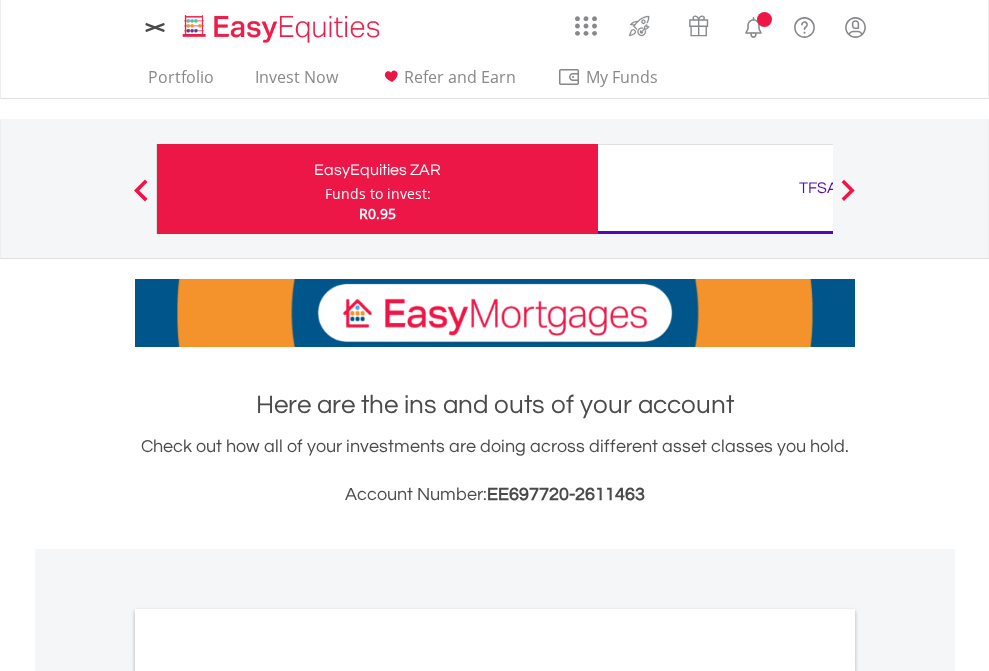 scroll, scrollTop: 0, scrollLeft: 0, axis: both 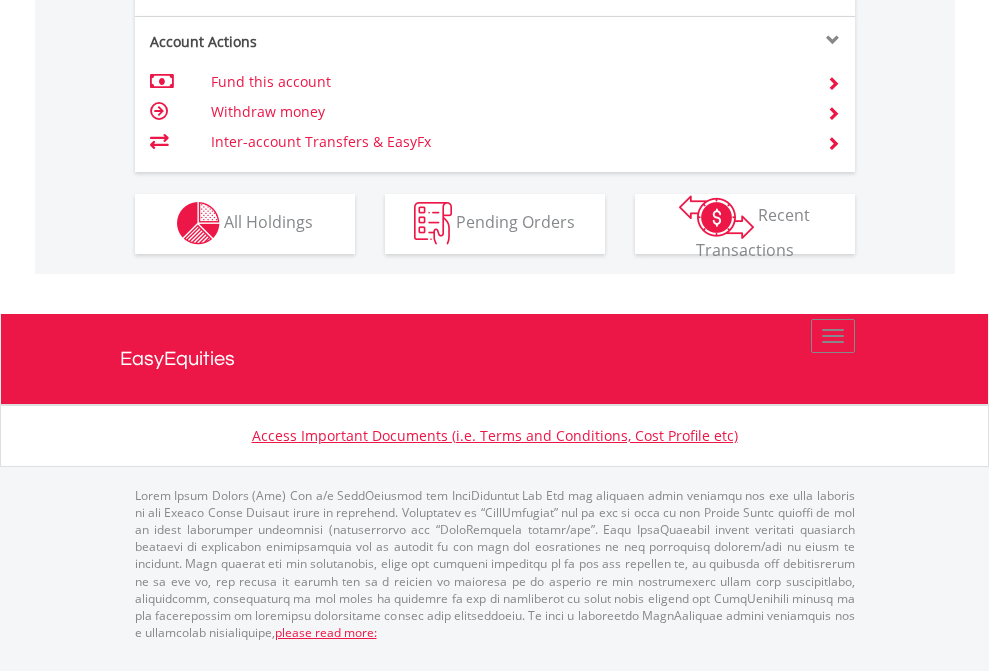 click on "Investment types" at bounding box center [706, -353] 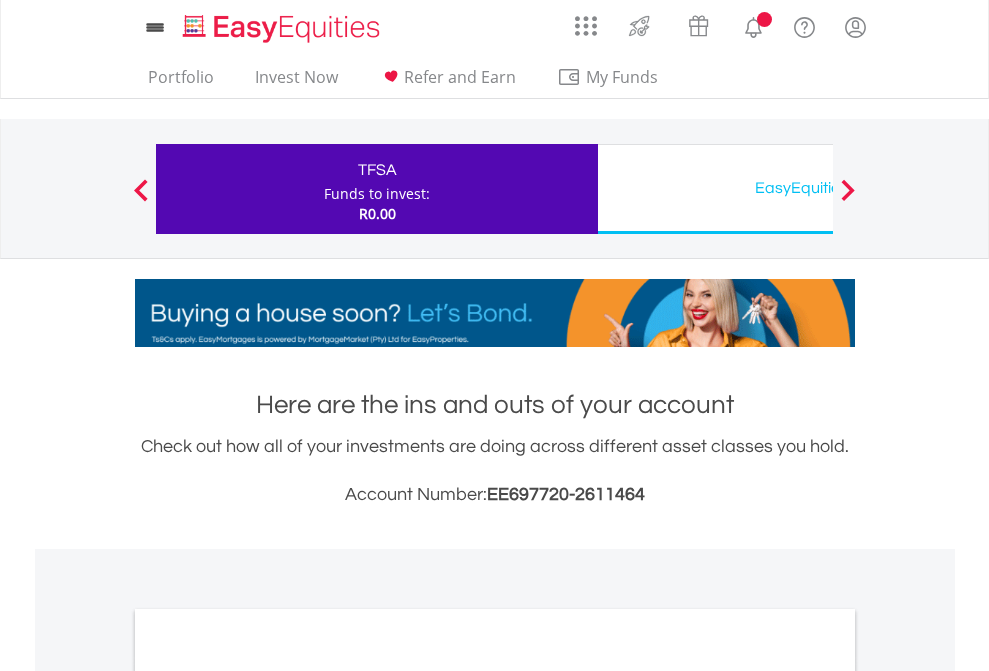 scroll, scrollTop: 0, scrollLeft: 0, axis: both 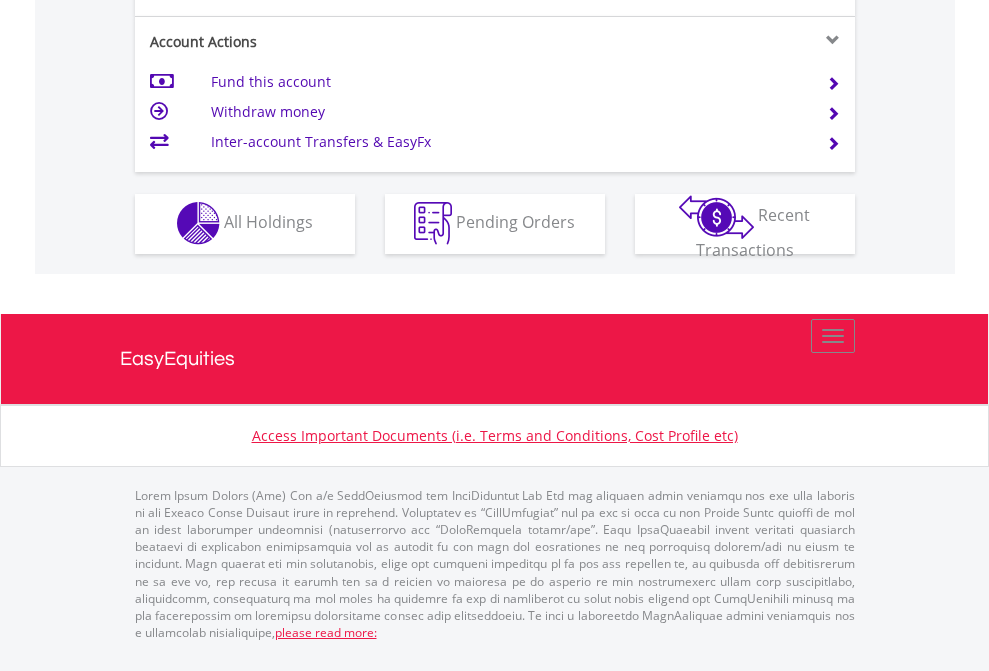 click on "Investment types" at bounding box center (706, -353) 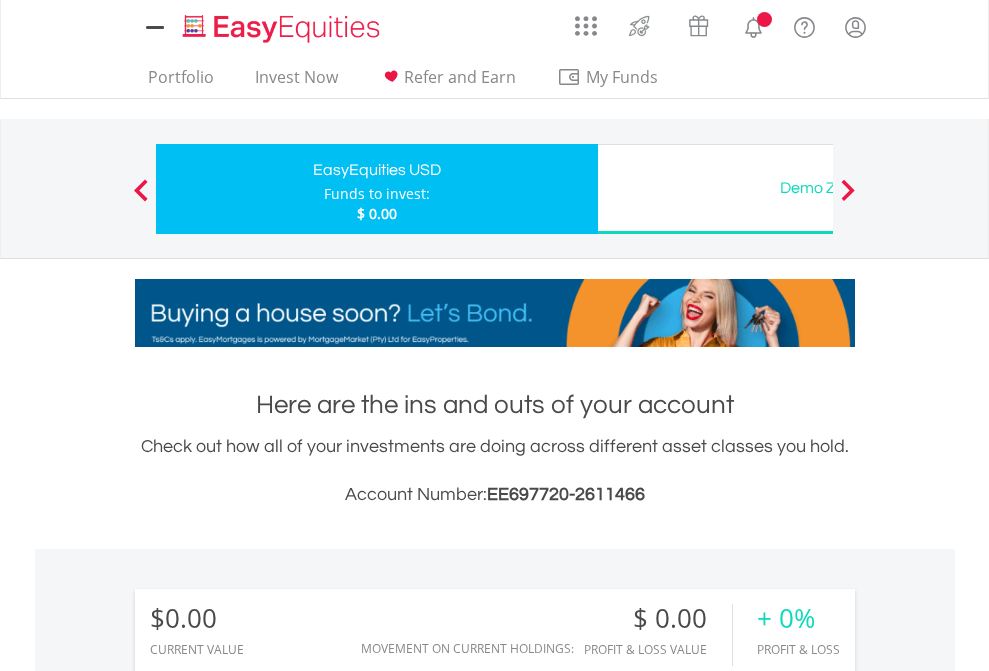 scroll, scrollTop: 0, scrollLeft: 0, axis: both 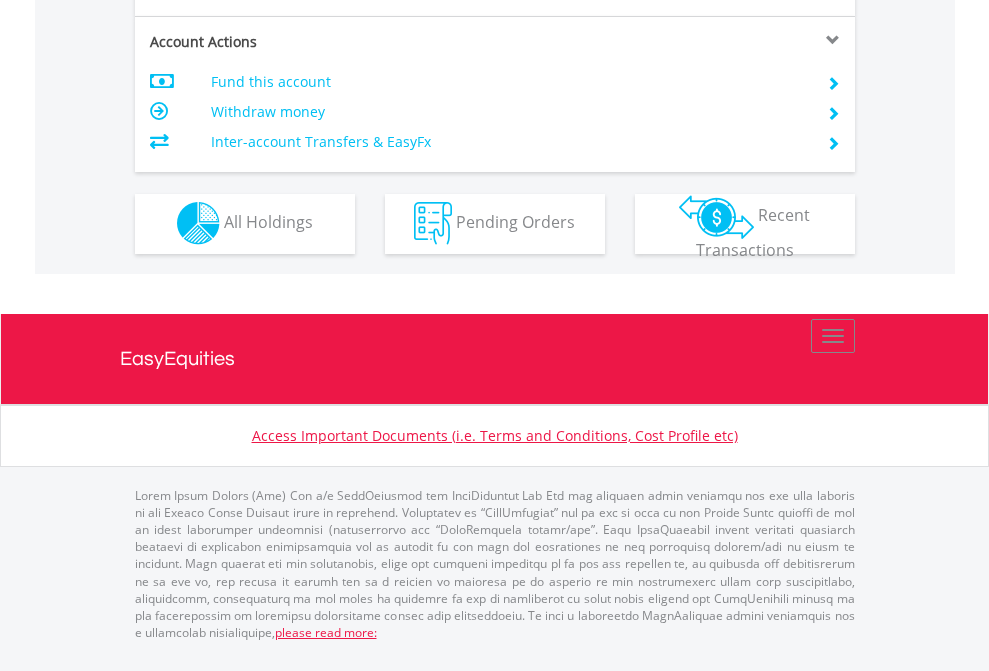 click on "Investment types" at bounding box center (706, -353) 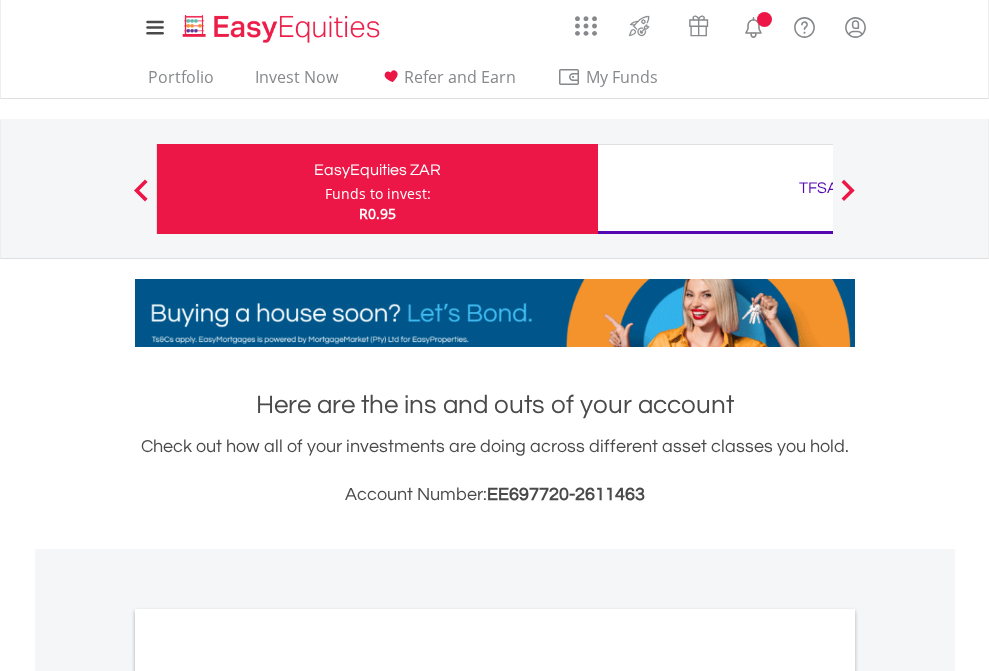 scroll, scrollTop: 0, scrollLeft: 0, axis: both 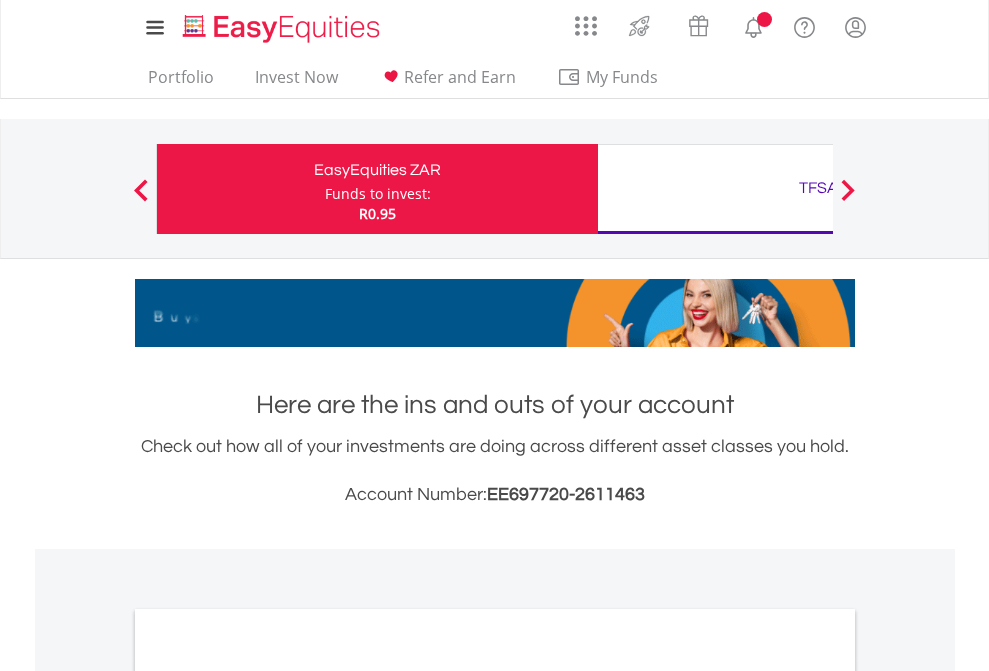 click on "All Holdings" at bounding box center (268, 1096) 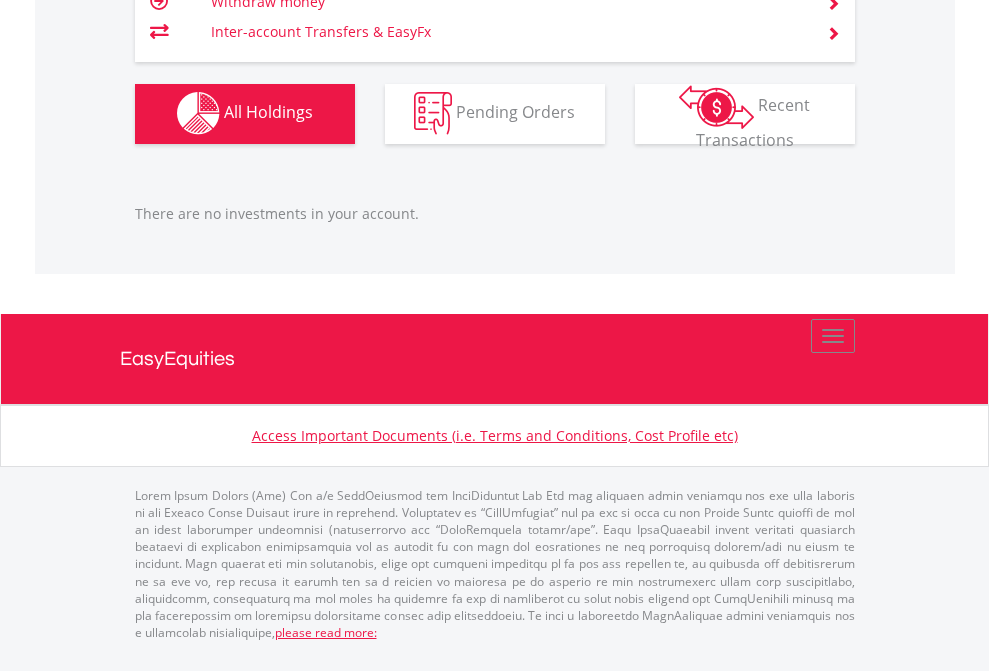 scroll, scrollTop: 1980, scrollLeft: 0, axis: vertical 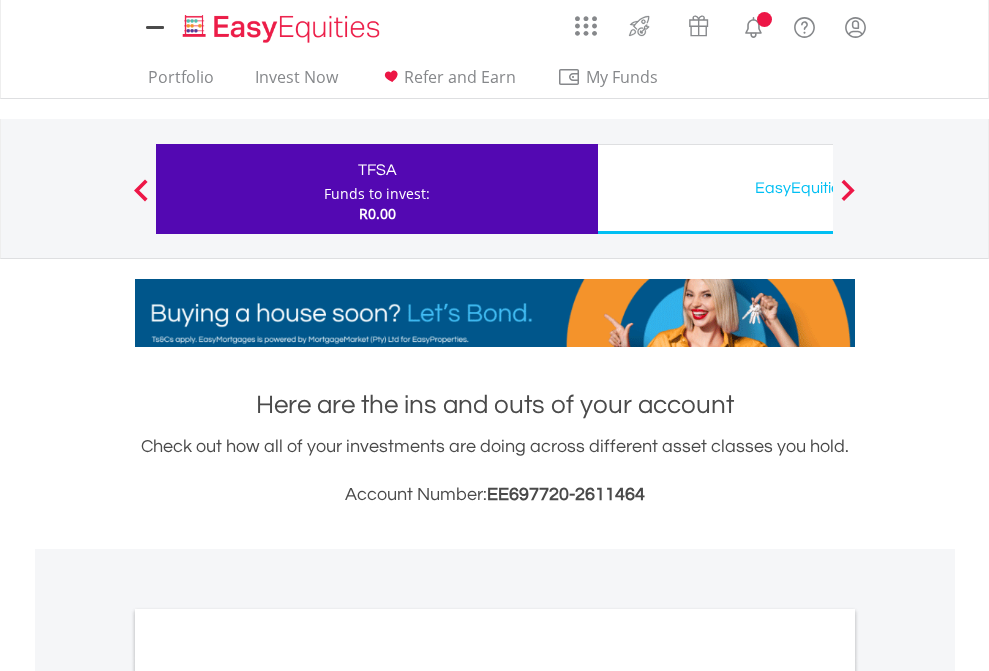 click on "All Holdings" at bounding box center (268, 1096) 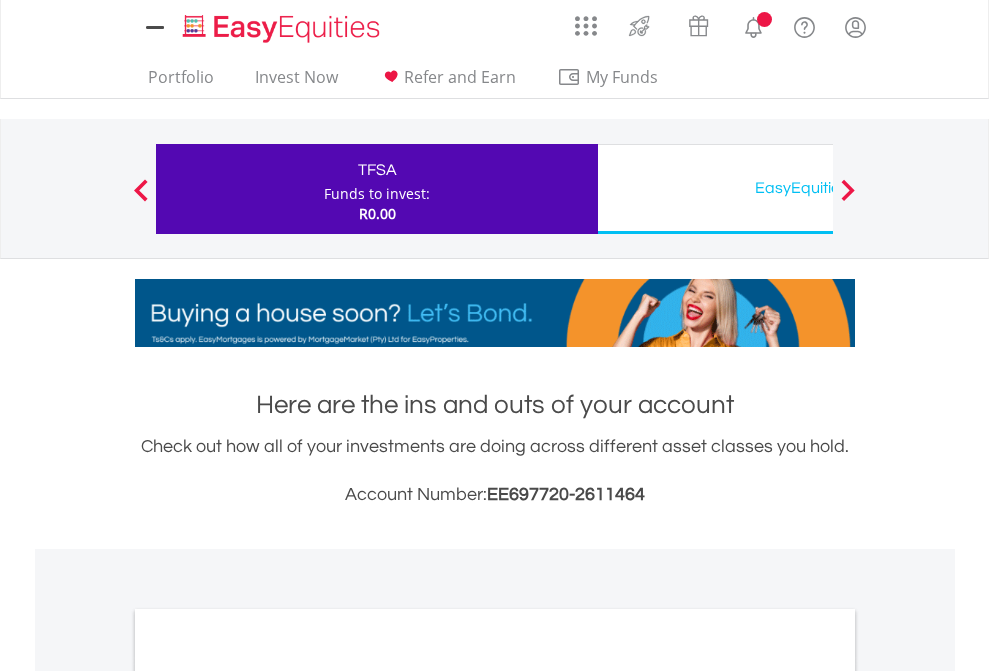 scroll, scrollTop: 1202, scrollLeft: 0, axis: vertical 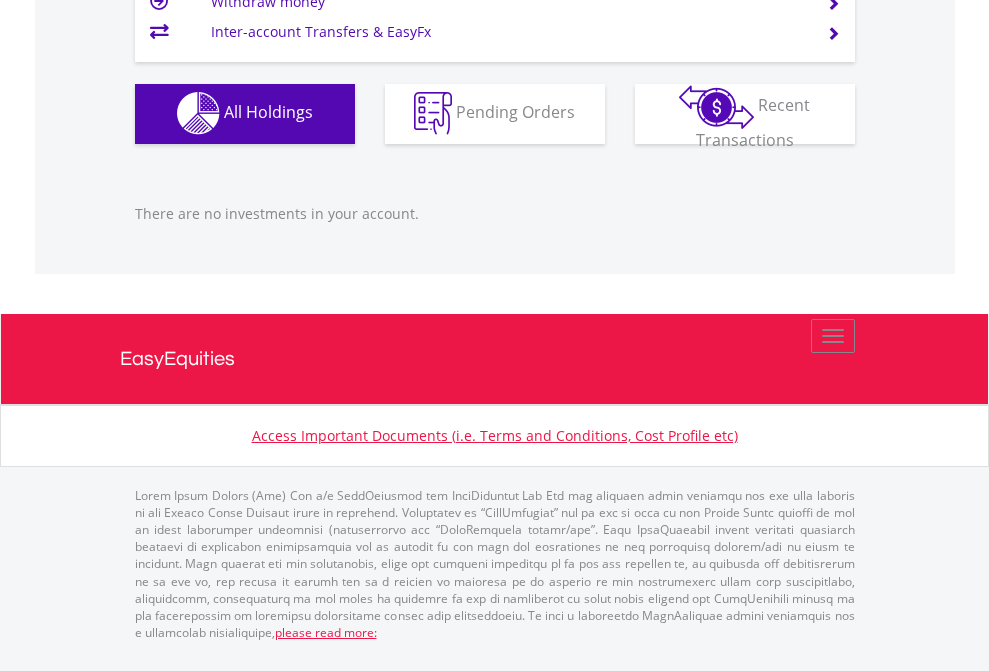 click on "EasyEquities USD" at bounding box center (818, -1142) 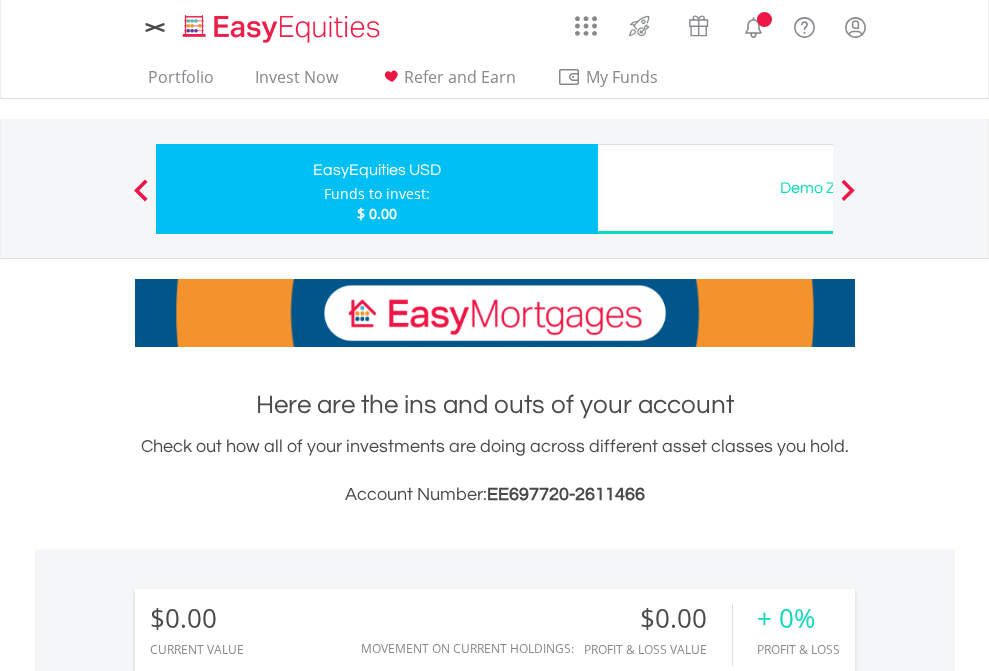 scroll, scrollTop: 0, scrollLeft: 0, axis: both 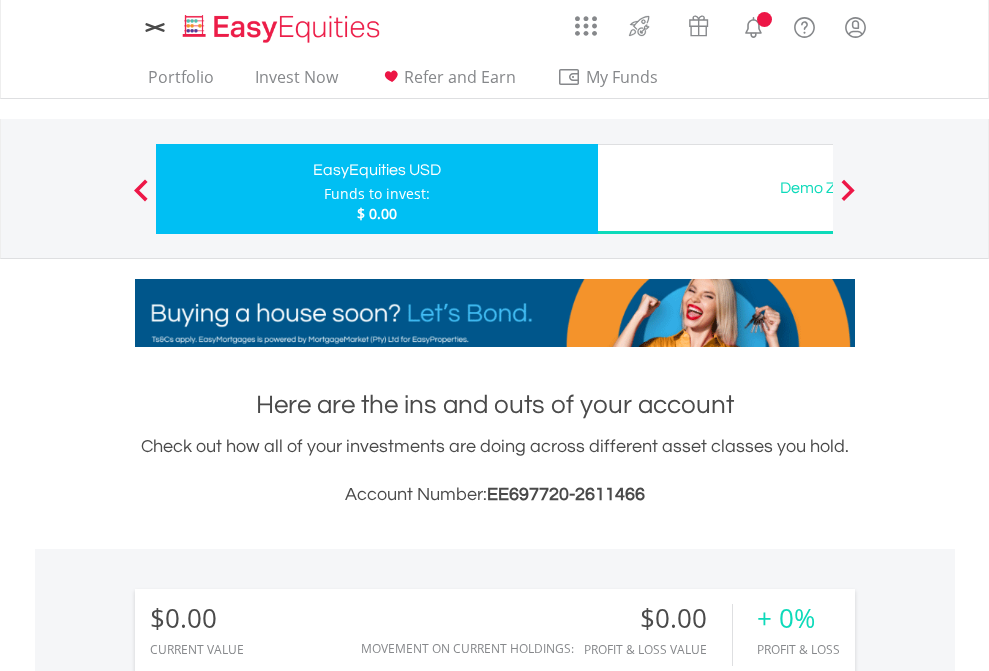 click on "All Holdings" at bounding box center (268, 1442) 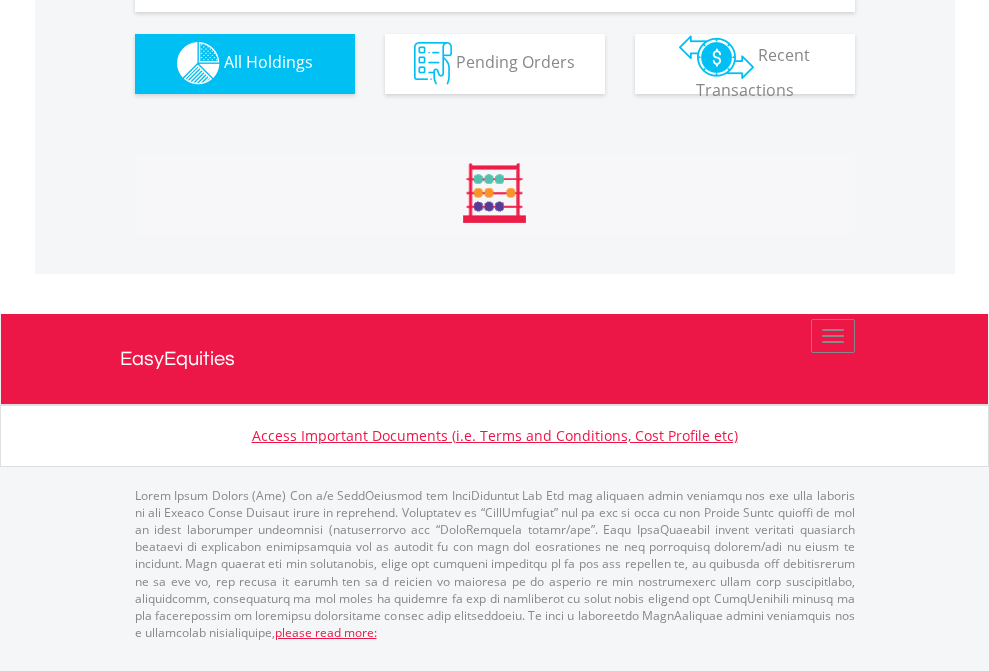scroll, scrollTop: 1980, scrollLeft: 0, axis: vertical 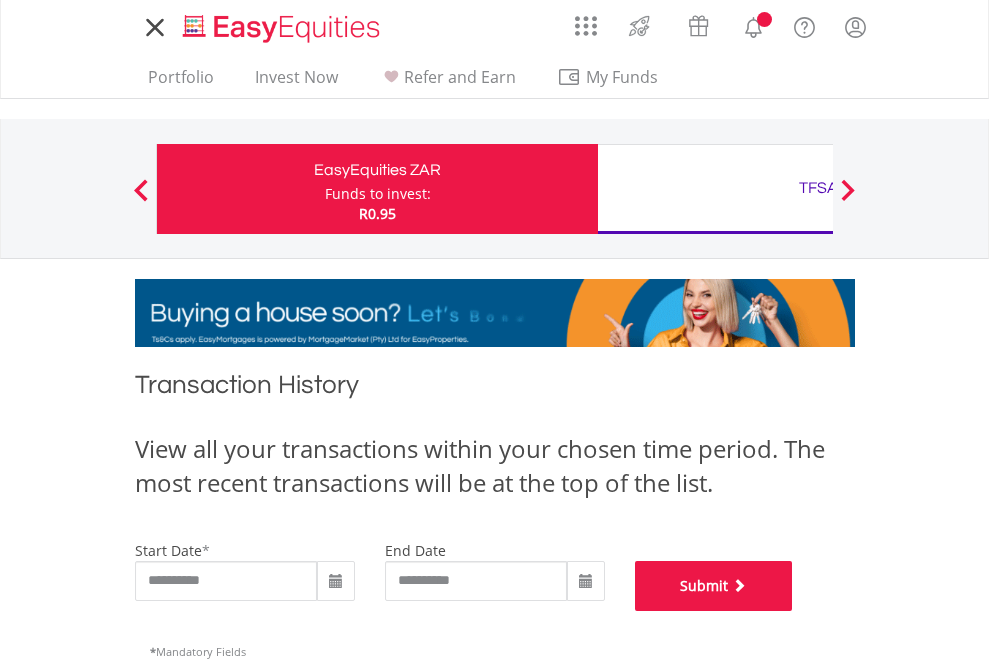 click on "Submit" at bounding box center [714, 586] 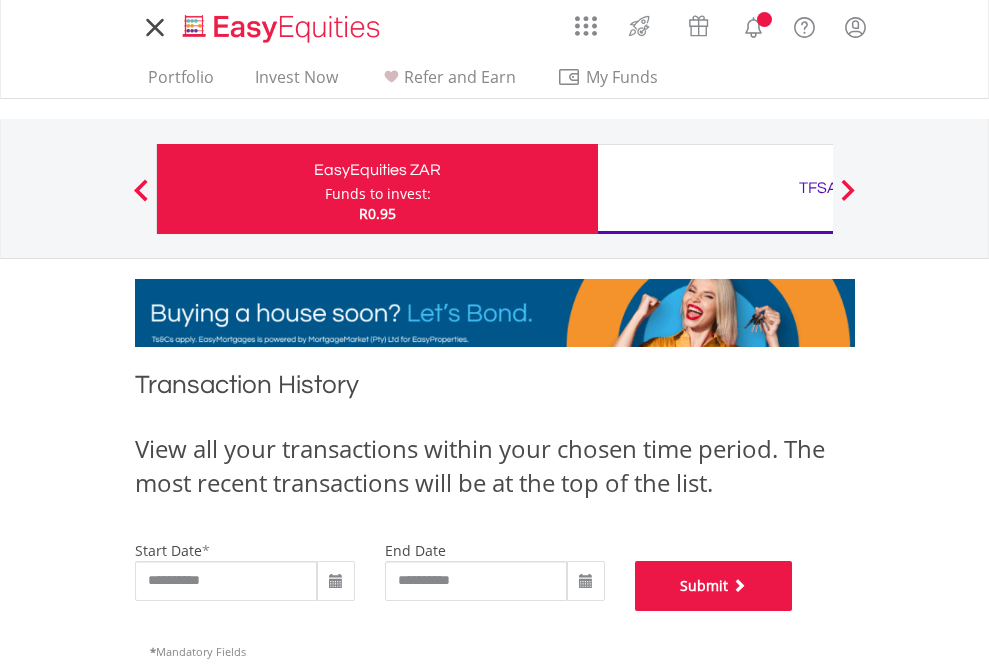 scroll, scrollTop: 811, scrollLeft: 0, axis: vertical 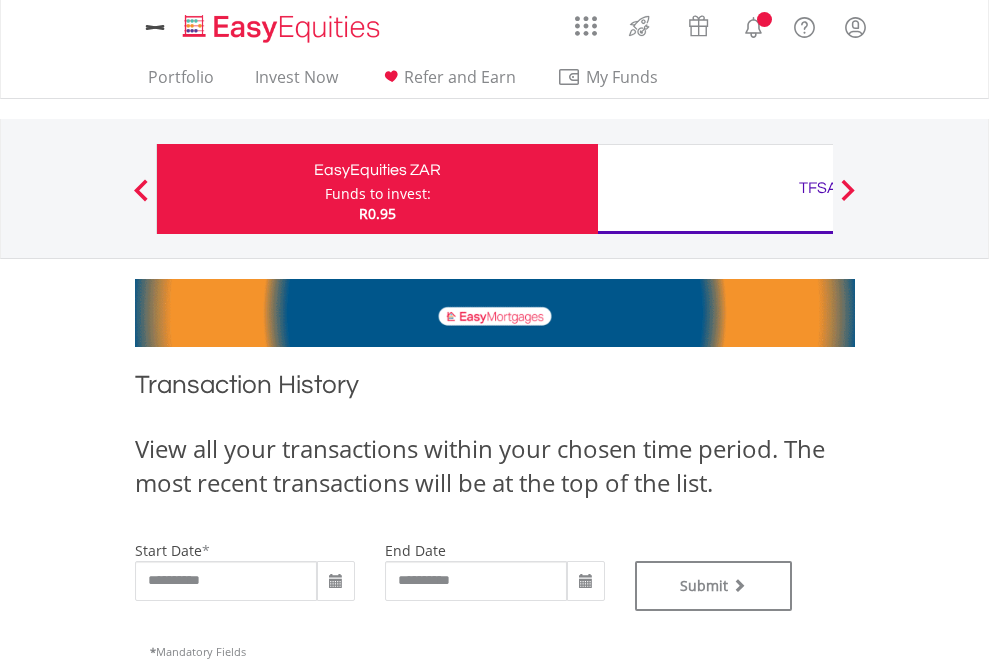 click on "TFSA" at bounding box center [818, 188] 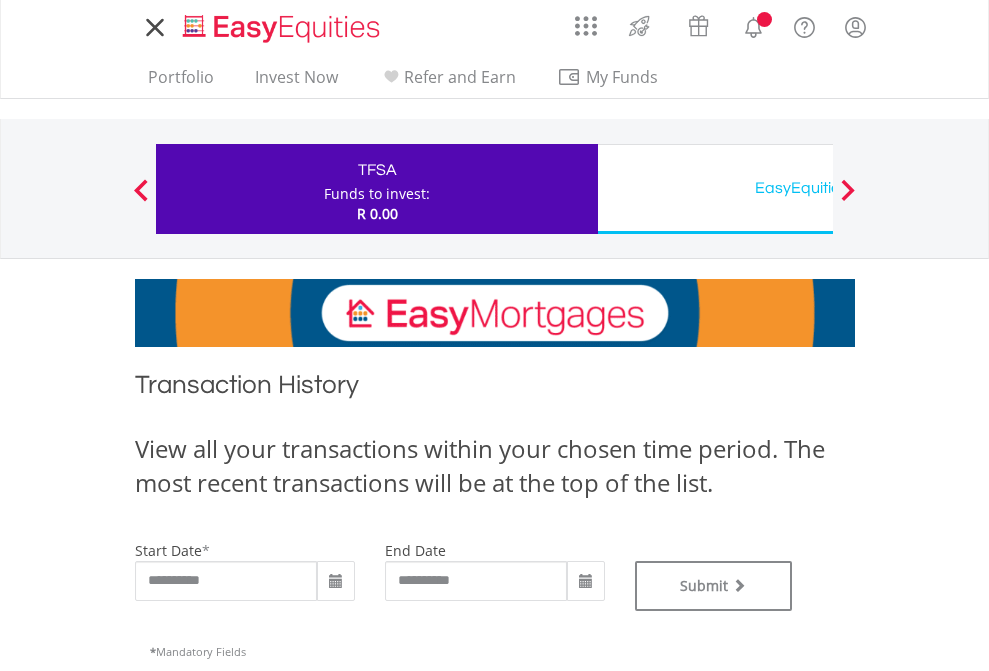 scroll, scrollTop: 0, scrollLeft: 0, axis: both 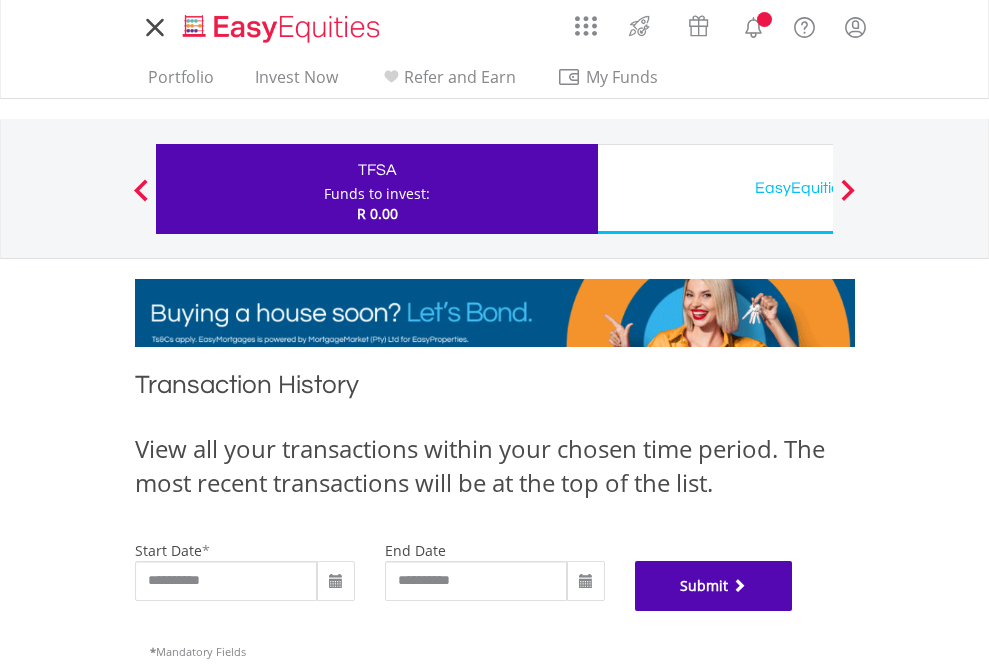 click on "Submit" at bounding box center (714, 586) 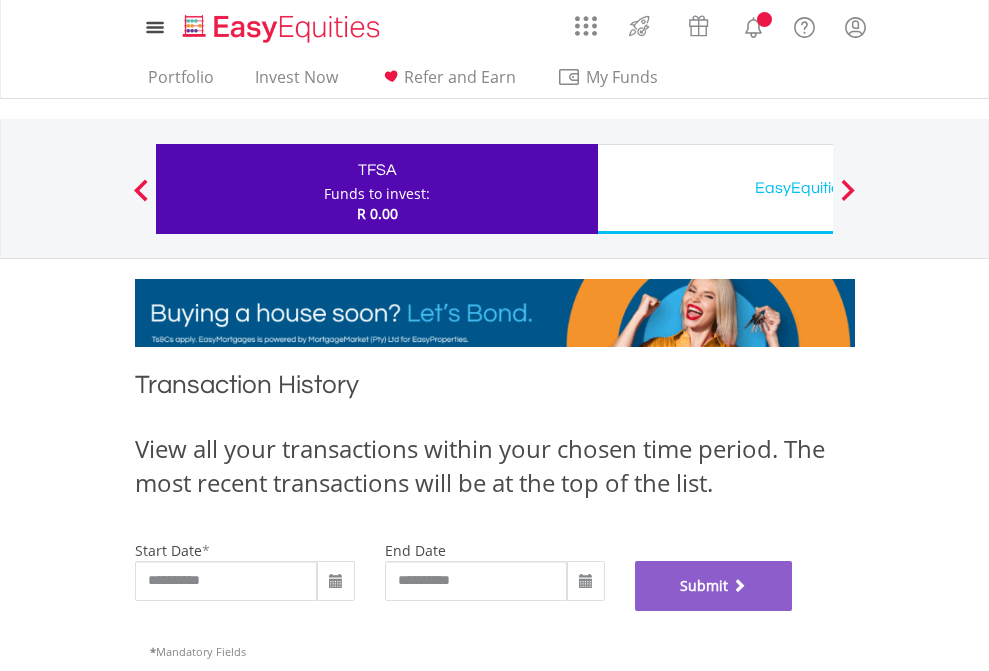 scroll, scrollTop: 811, scrollLeft: 0, axis: vertical 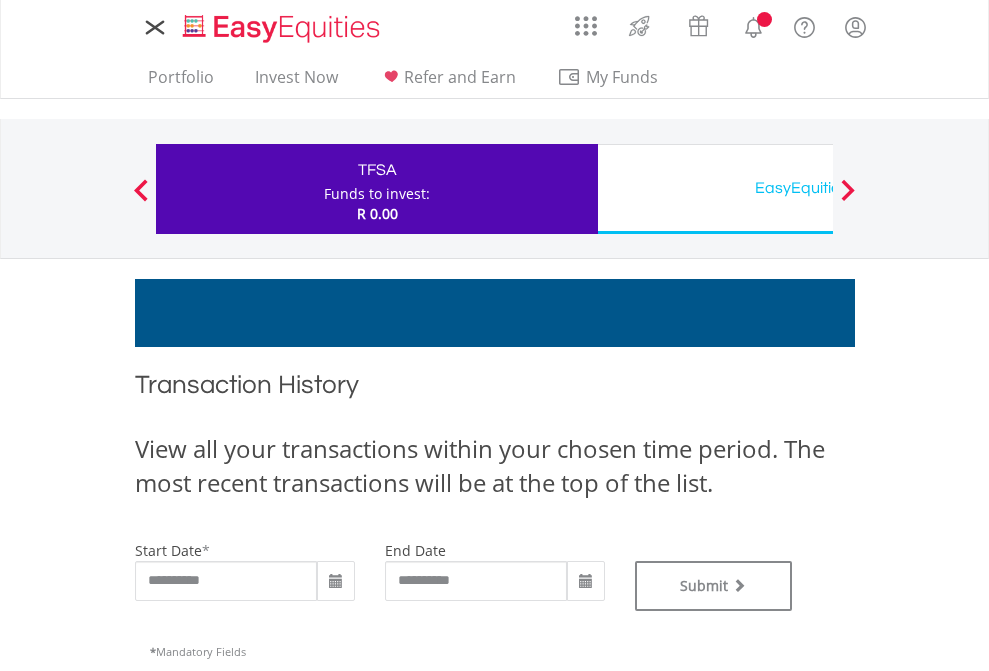 click on "EasyEquities USD" at bounding box center [818, 188] 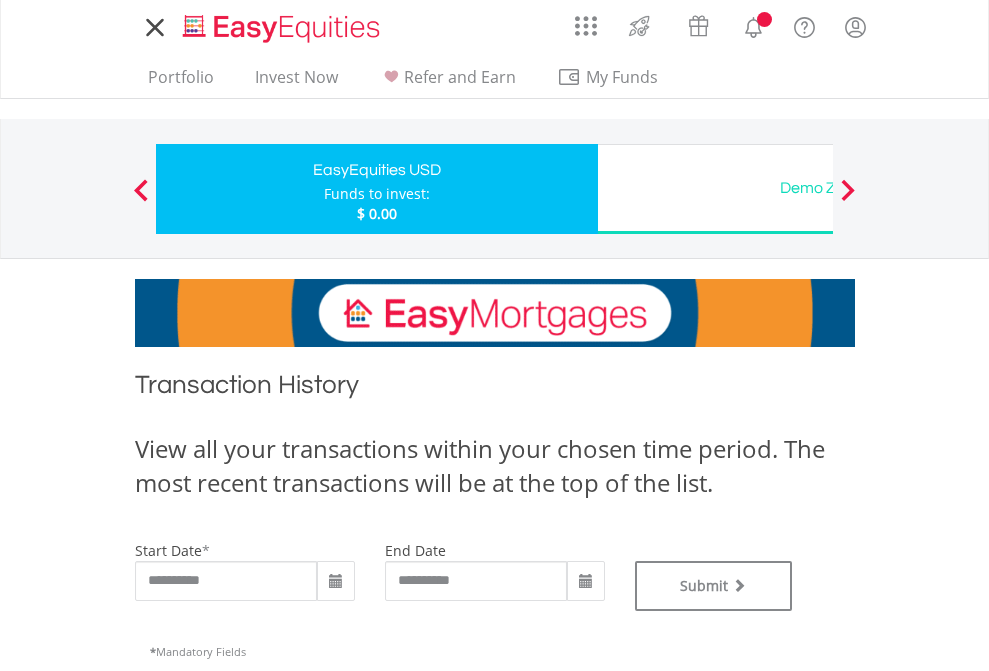 scroll, scrollTop: 0, scrollLeft: 0, axis: both 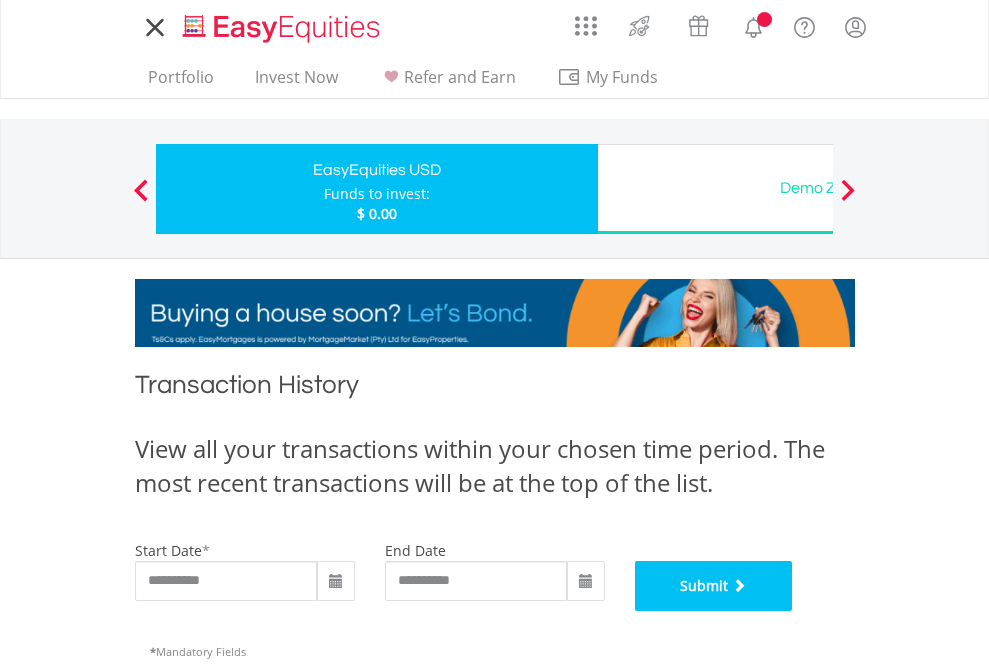 click on "Submit" at bounding box center (714, 586) 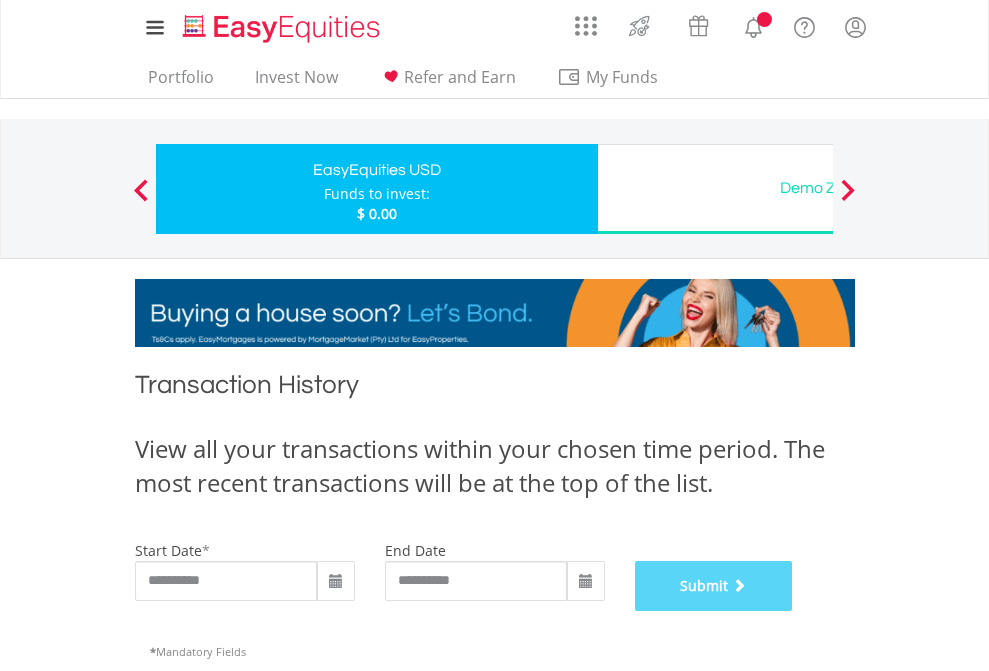 scroll, scrollTop: 811, scrollLeft: 0, axis: vertical 